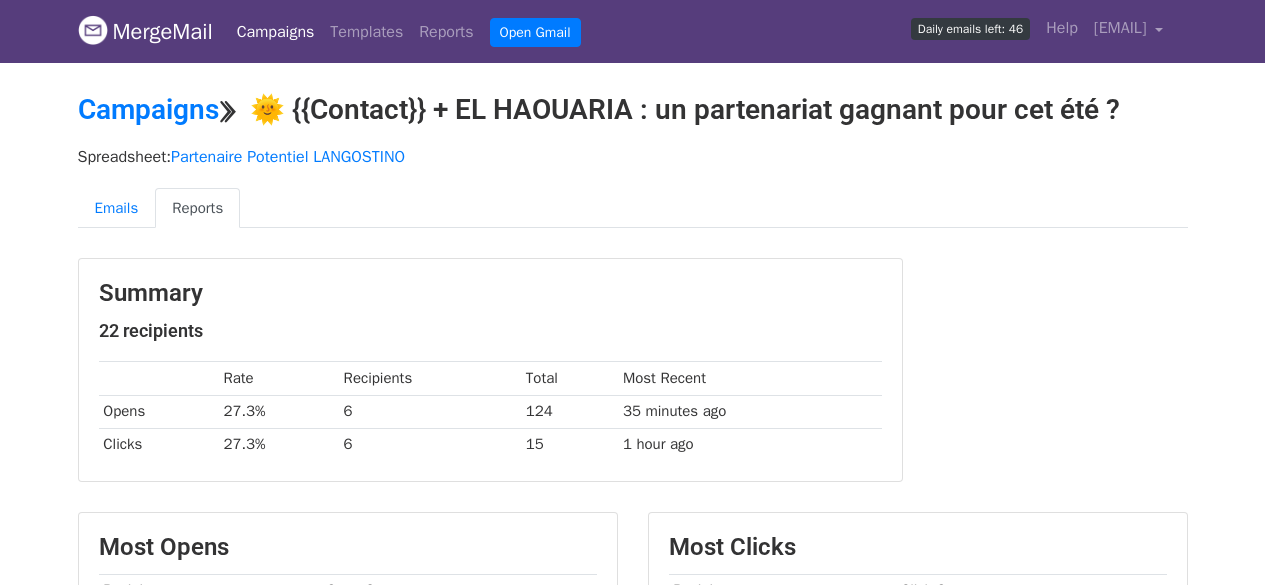 scroll, scrollTop: 0, scrollLeft: 0, axis: both 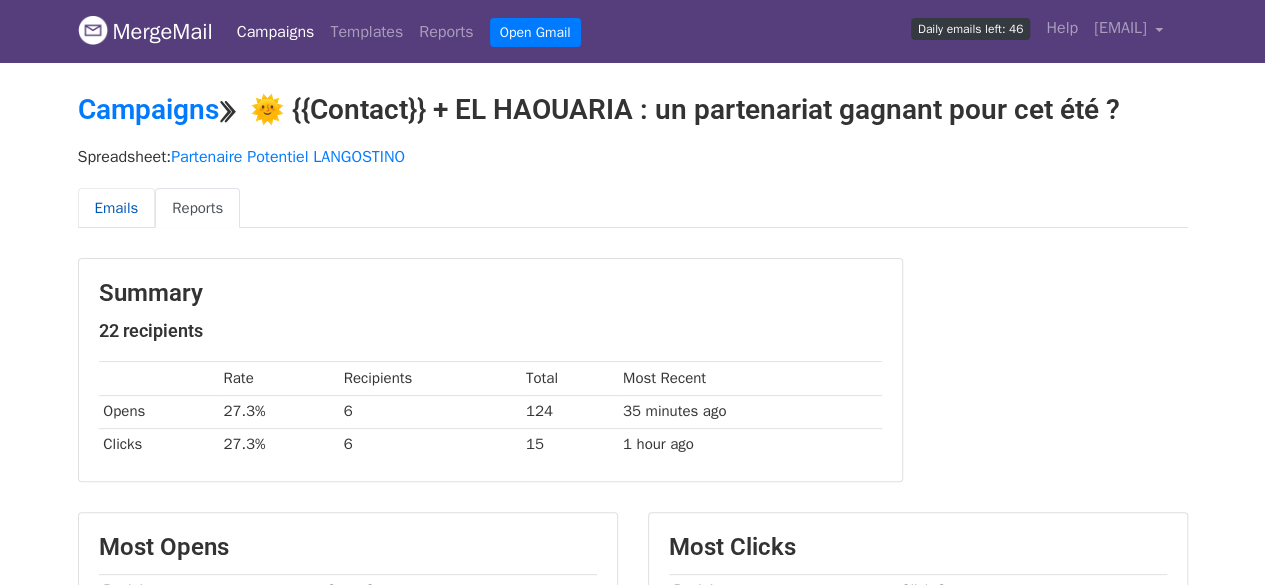 click on "Emails" at bounding box center (117, 208) 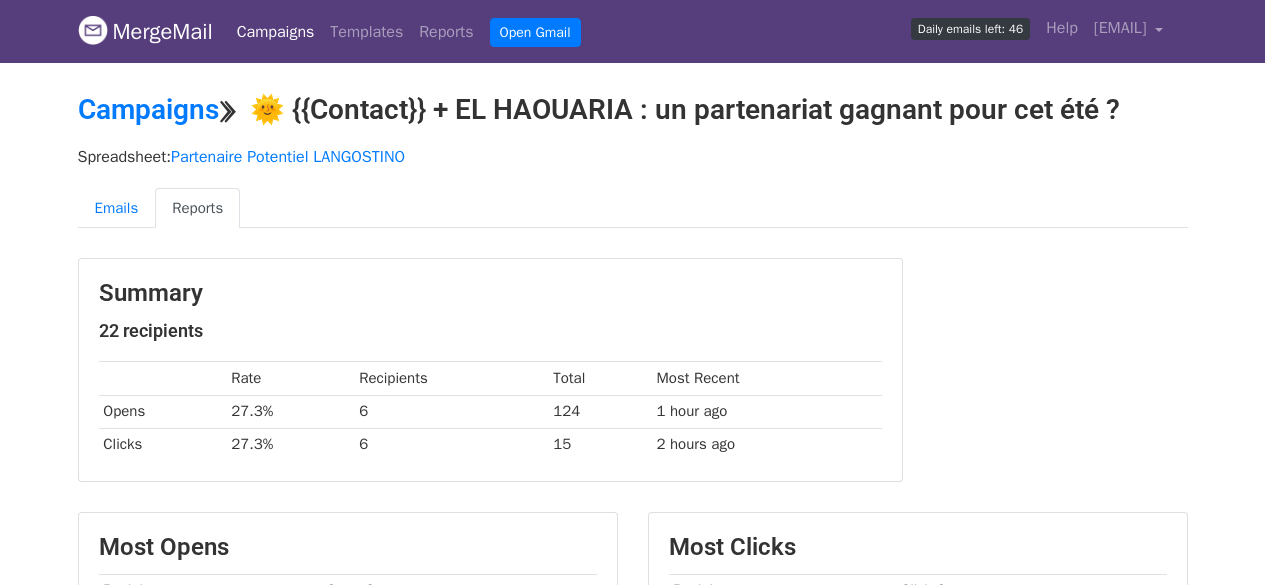 scroll, scrollTop: 0, scrollLeft: 0, axis: both 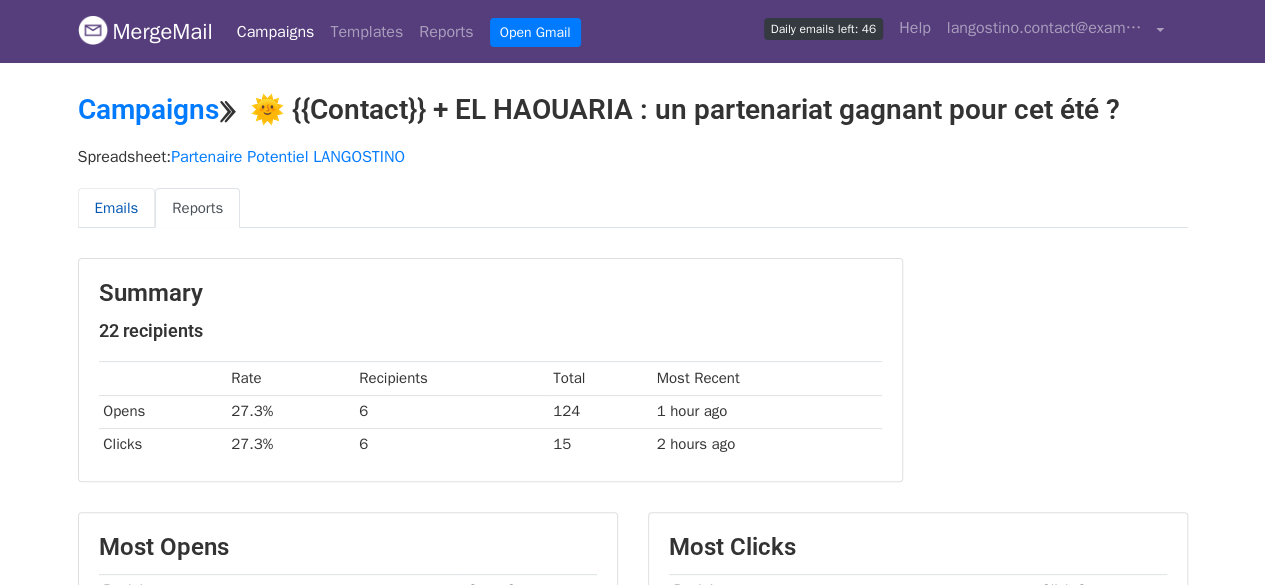 click on "Emails" at bounding box center (117, 208) 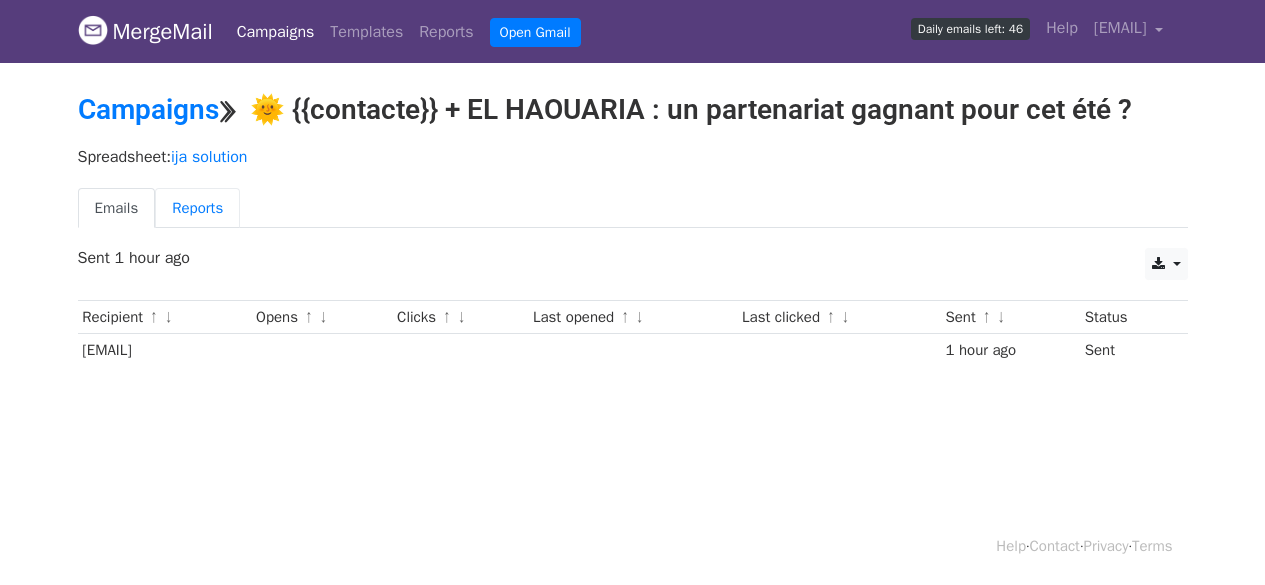 scroll, scrollTop: 0, scrollLeft: 0, axis: both 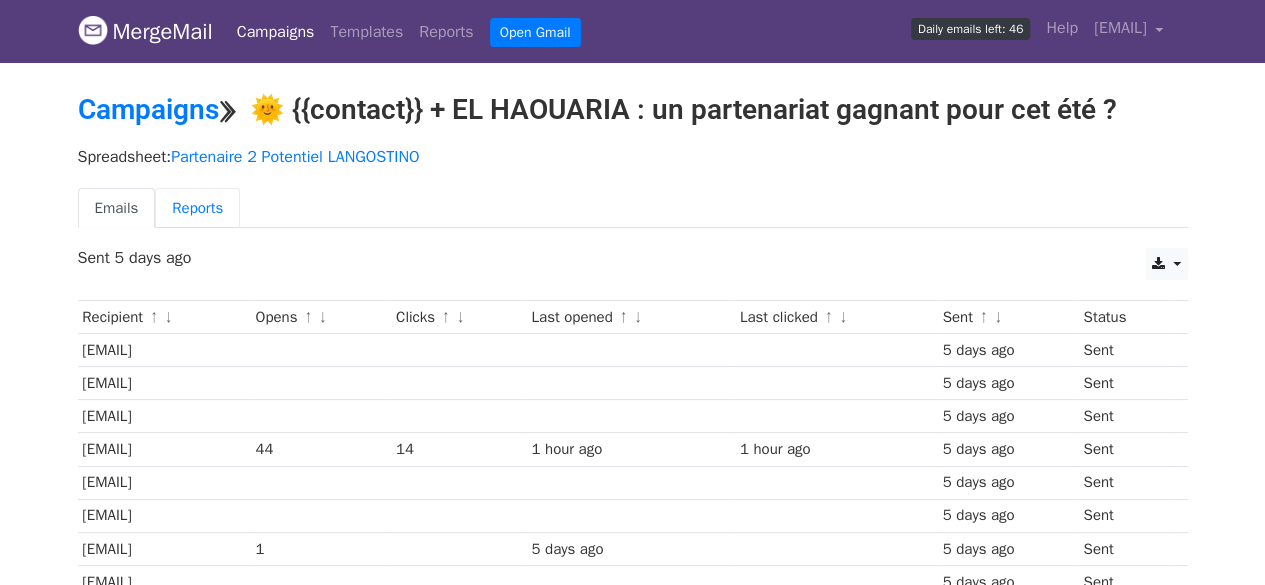 click on "Reports" at bounding box center (197, 208) 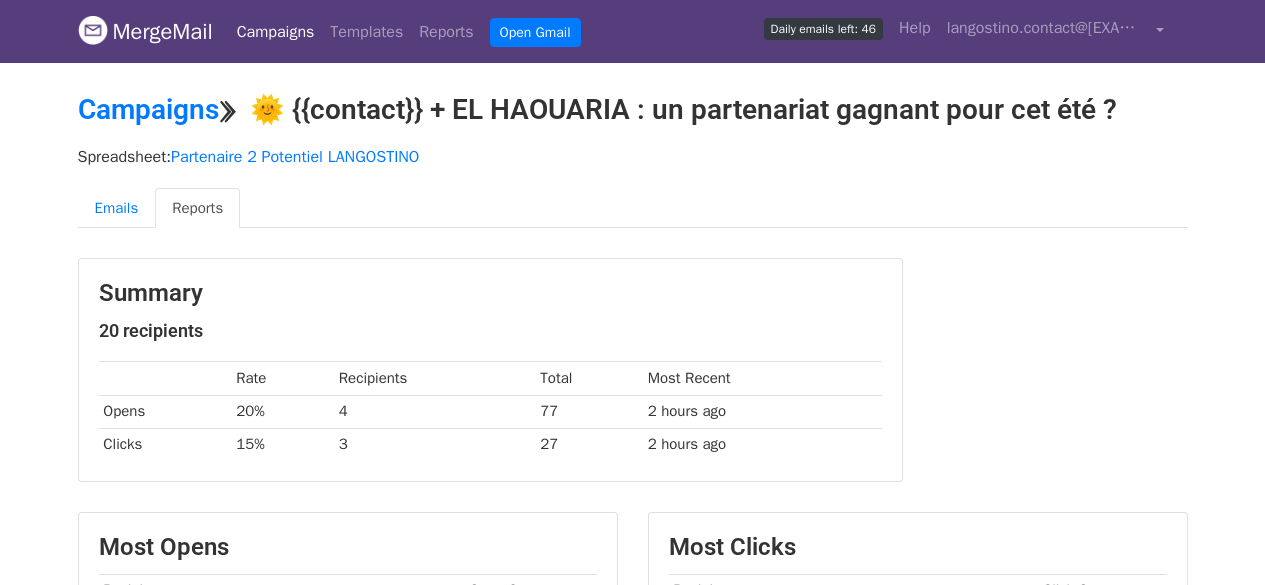 scroll, scrollTop: 0, scrollLeft: 0, axis: both 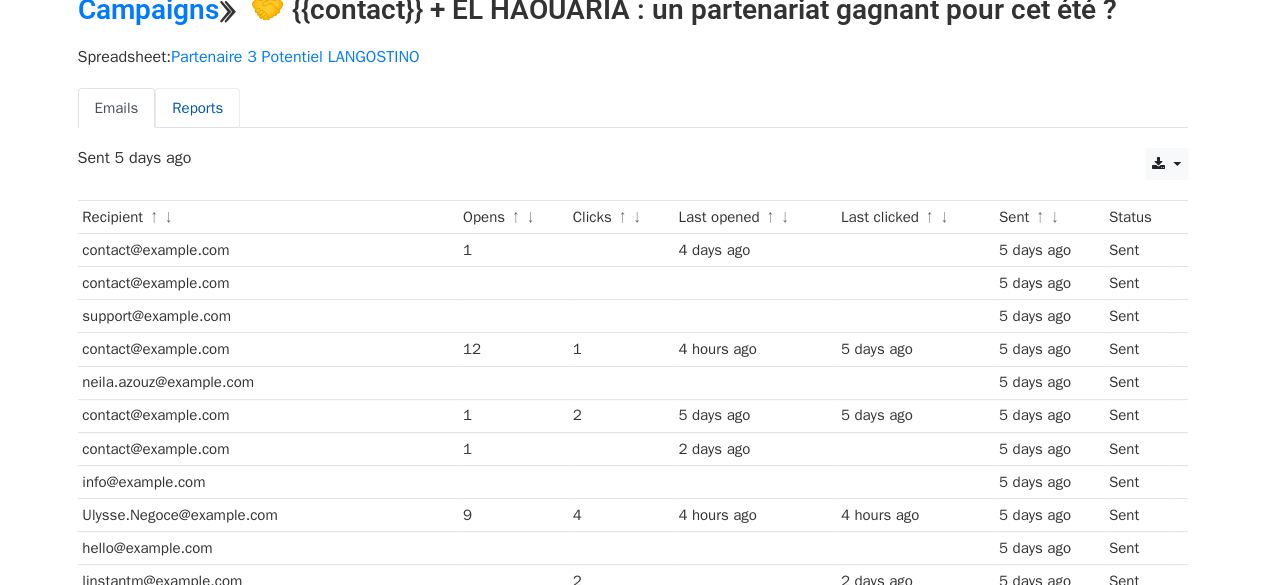 click on "Reports" at bounding box center (197, 108) 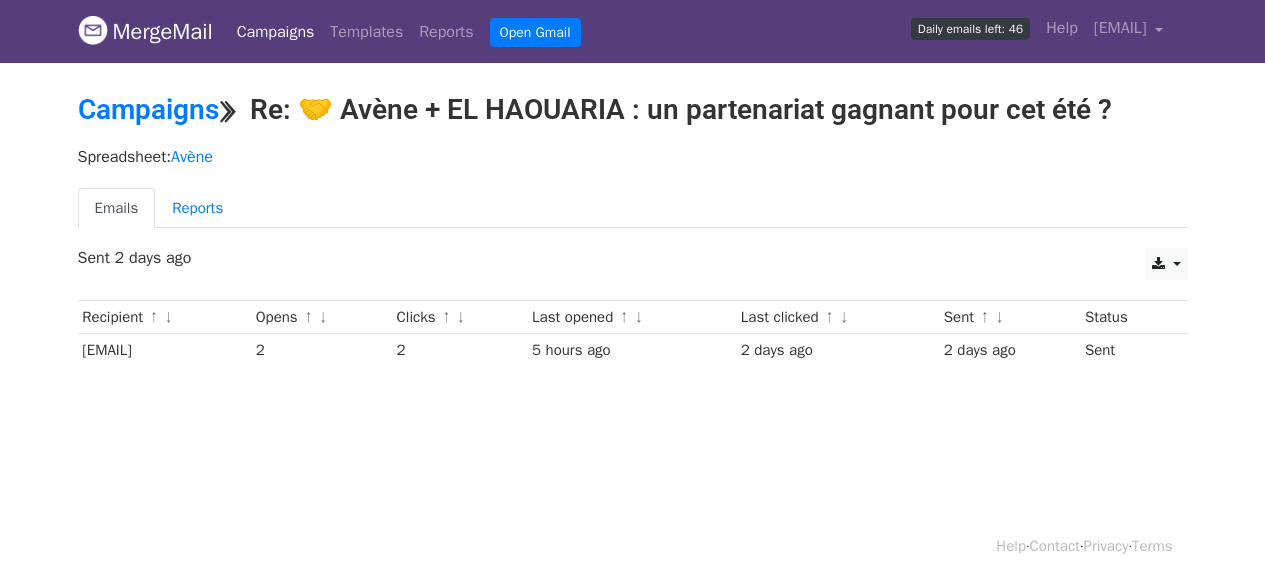 scroll, scrollTop: 0, scrollLeft: 0, axis: both 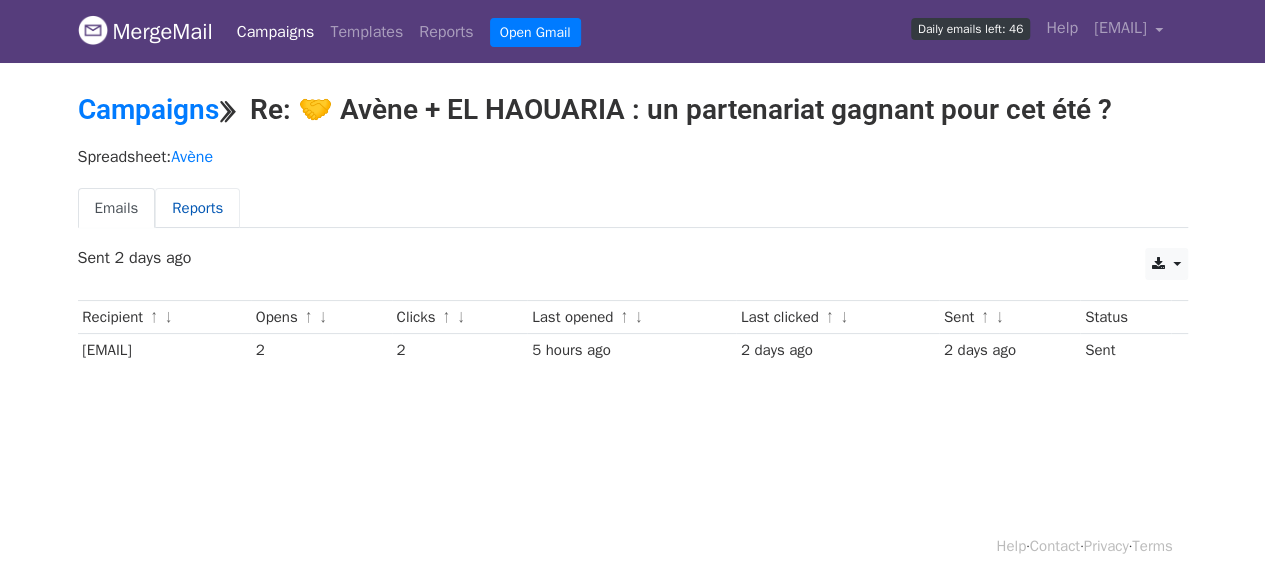 click on "Reports" at bounding box center (197, 208) 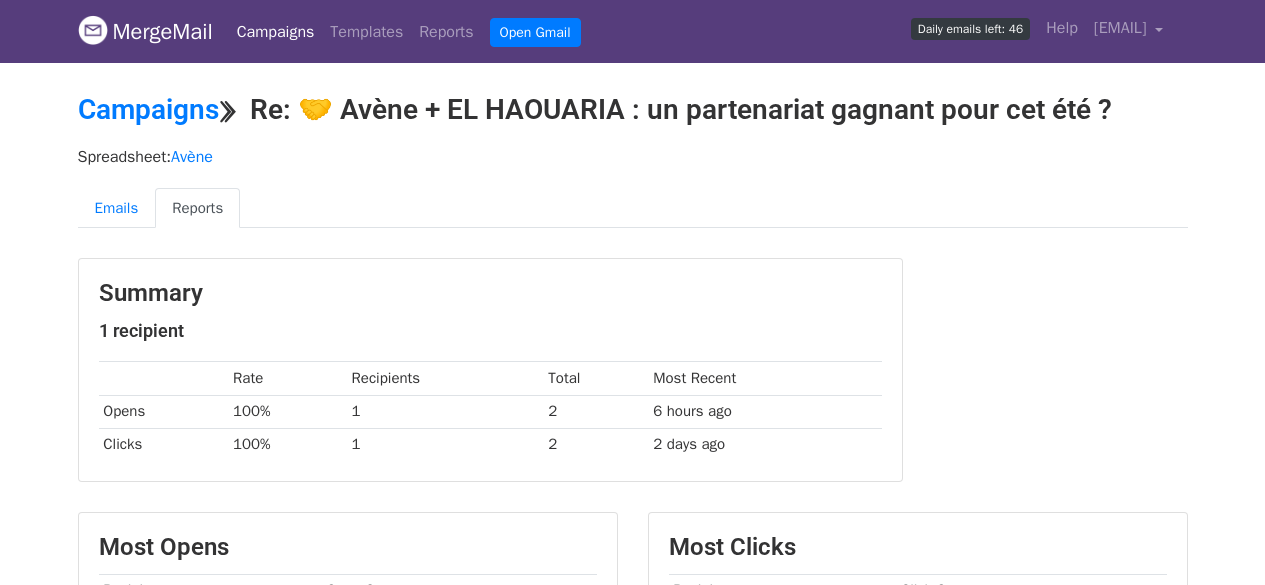 scroll, scrollTop: 0, scrollLeft: 0, axis: both 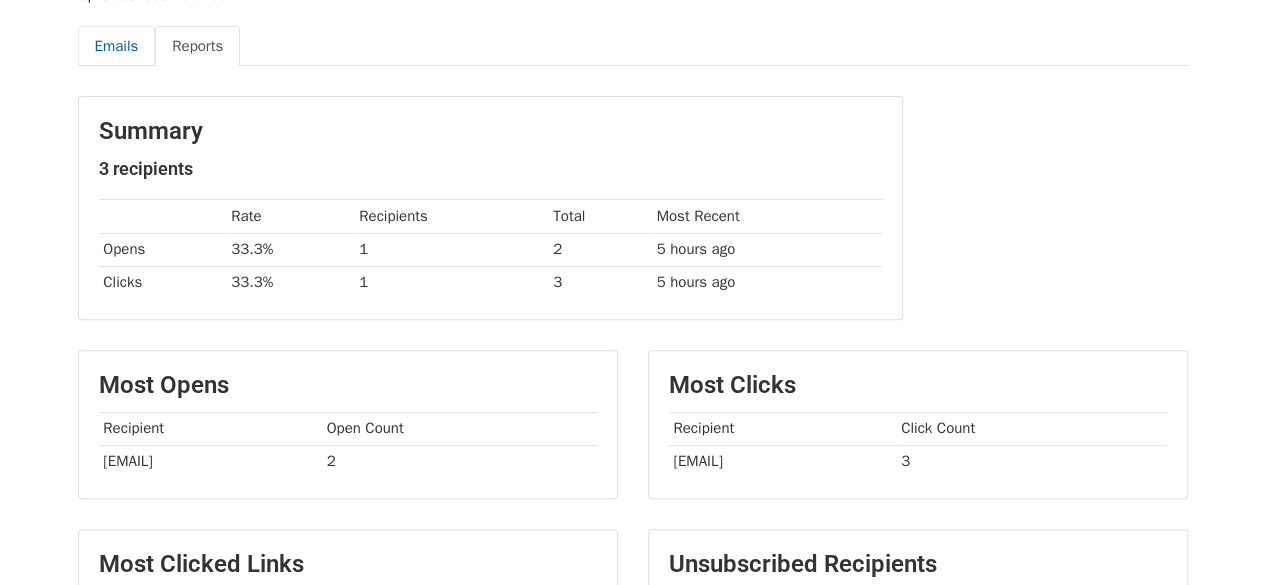 click on "Emails" at bounding box center [117, 46] 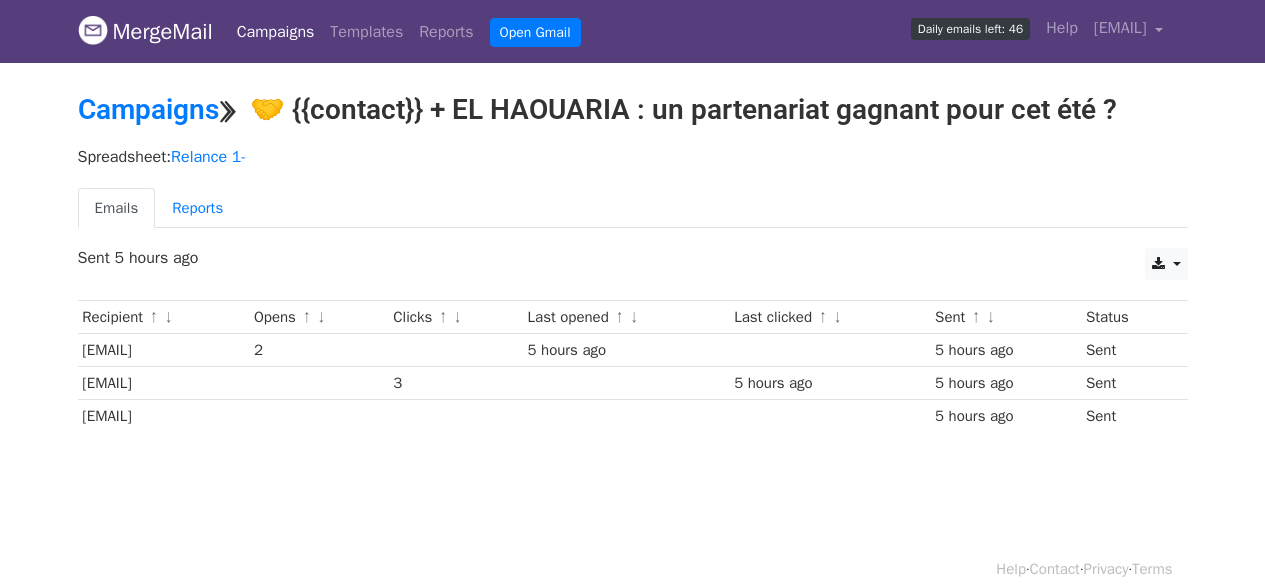 scroll, scrollTop: 0, scrollLeft: 0, axis: both 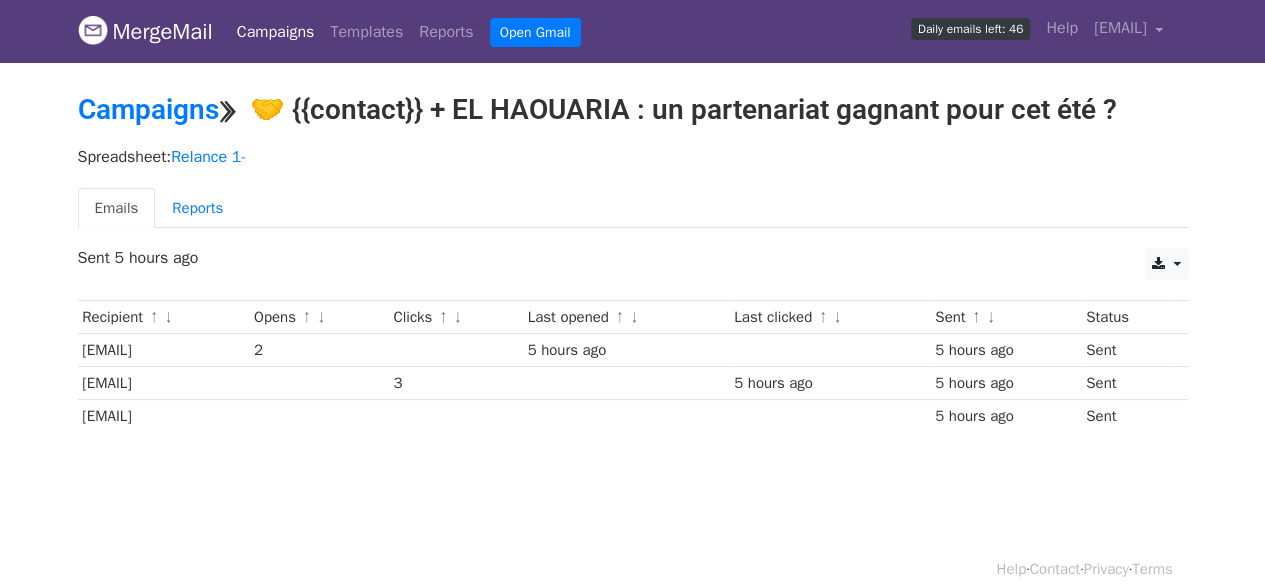 drag, startPoint x: 80, startPoint y: 379, endPoint x: 151, endPoint y: 383, distance: 71.11259 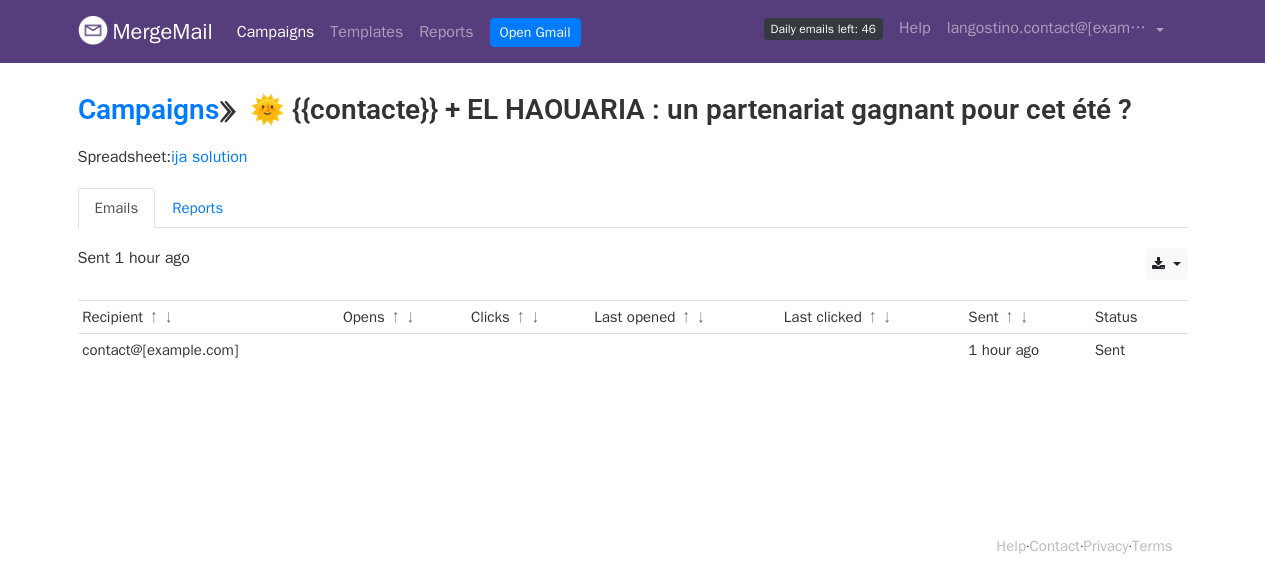 scroll, scrollTop: 0, scrollLeft: 0, axis: both 